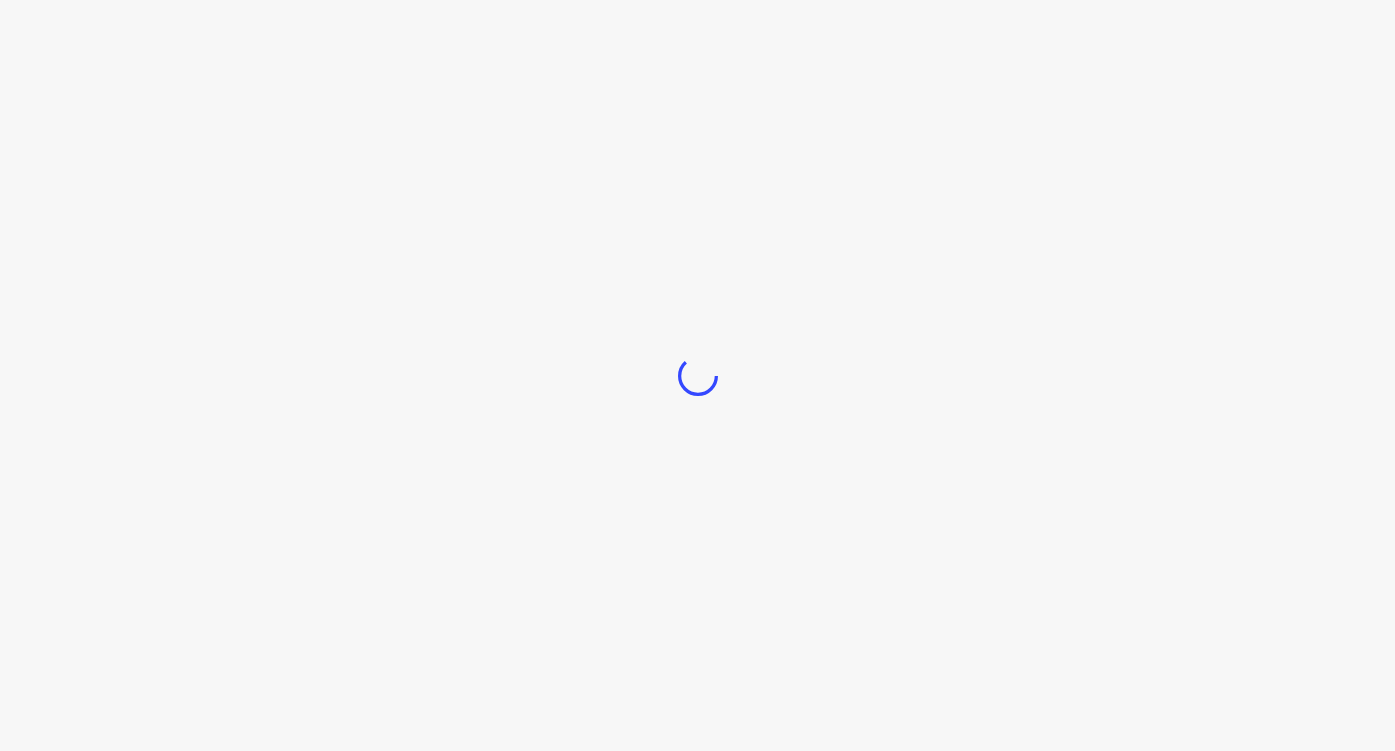 scroll, scrollTop: 0, scrollLeft: 0, axis: both 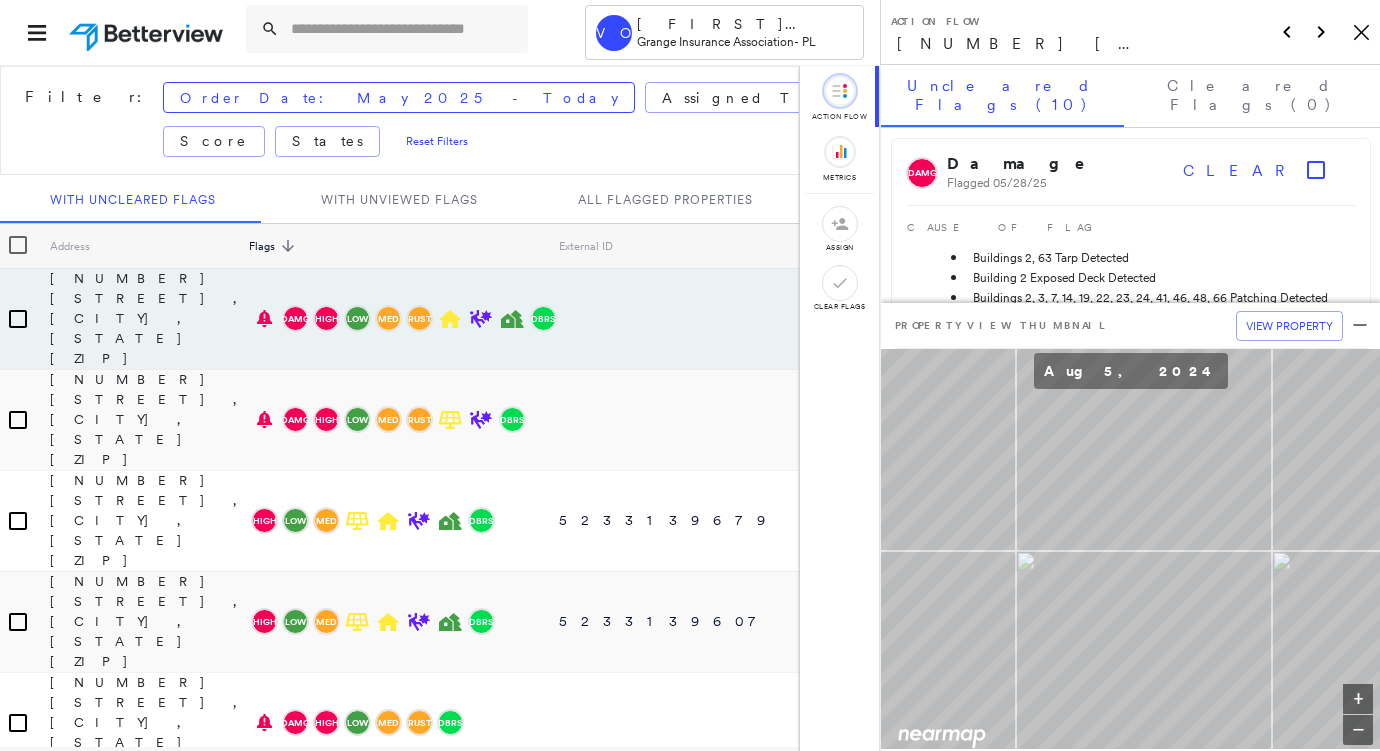 drag, startPoint x: 1360, startPoint y: 26, endPoint x: 1306, endPoint y: 21, distance: 54.230988 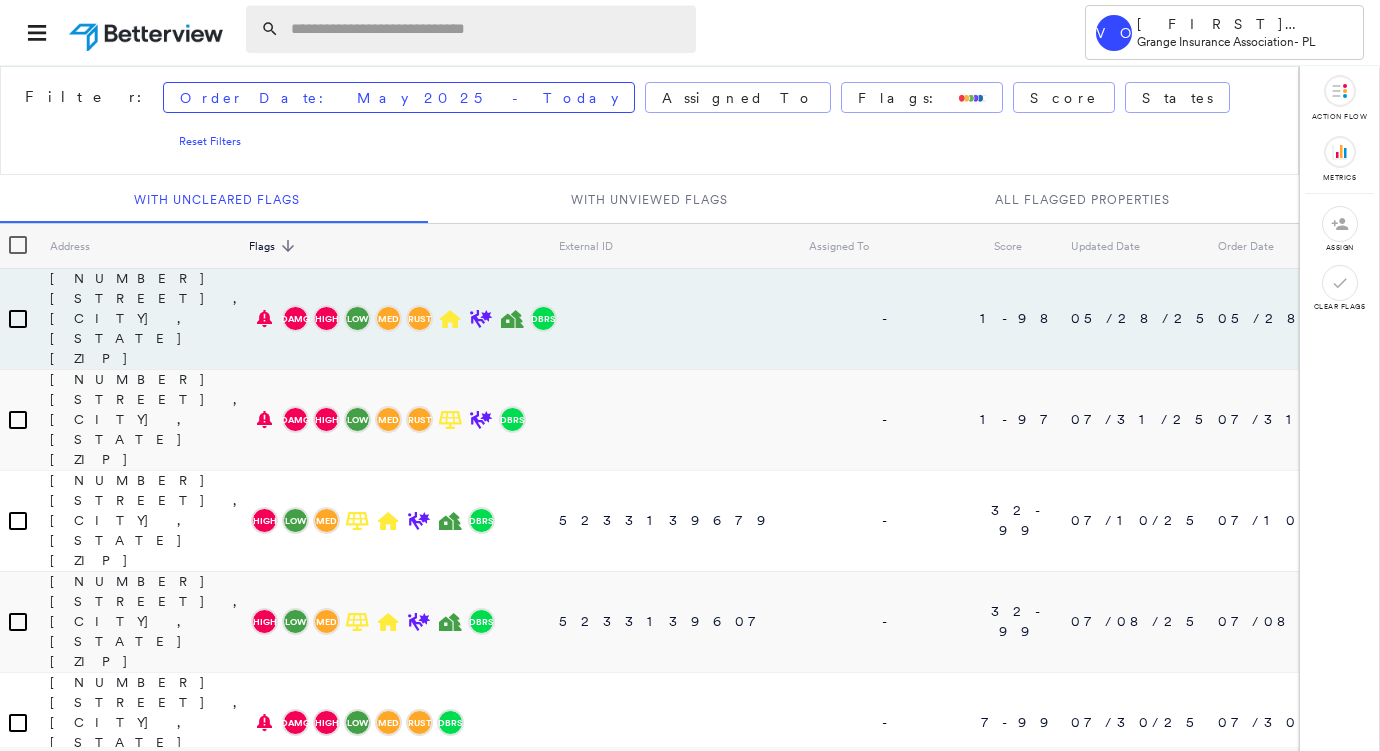 click at bounding box center [487, 29] 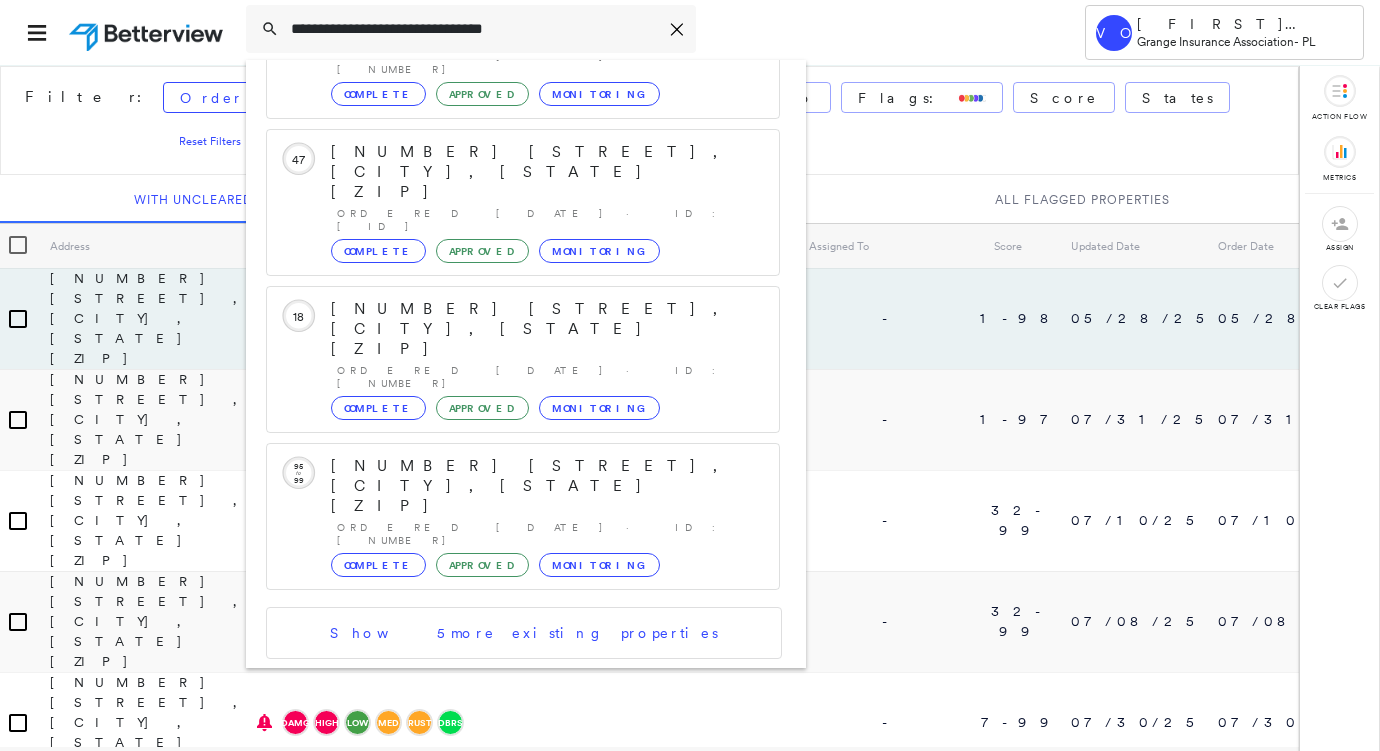 scroll, scrollTop: 393, scrollLeft: 0, axis: vertical 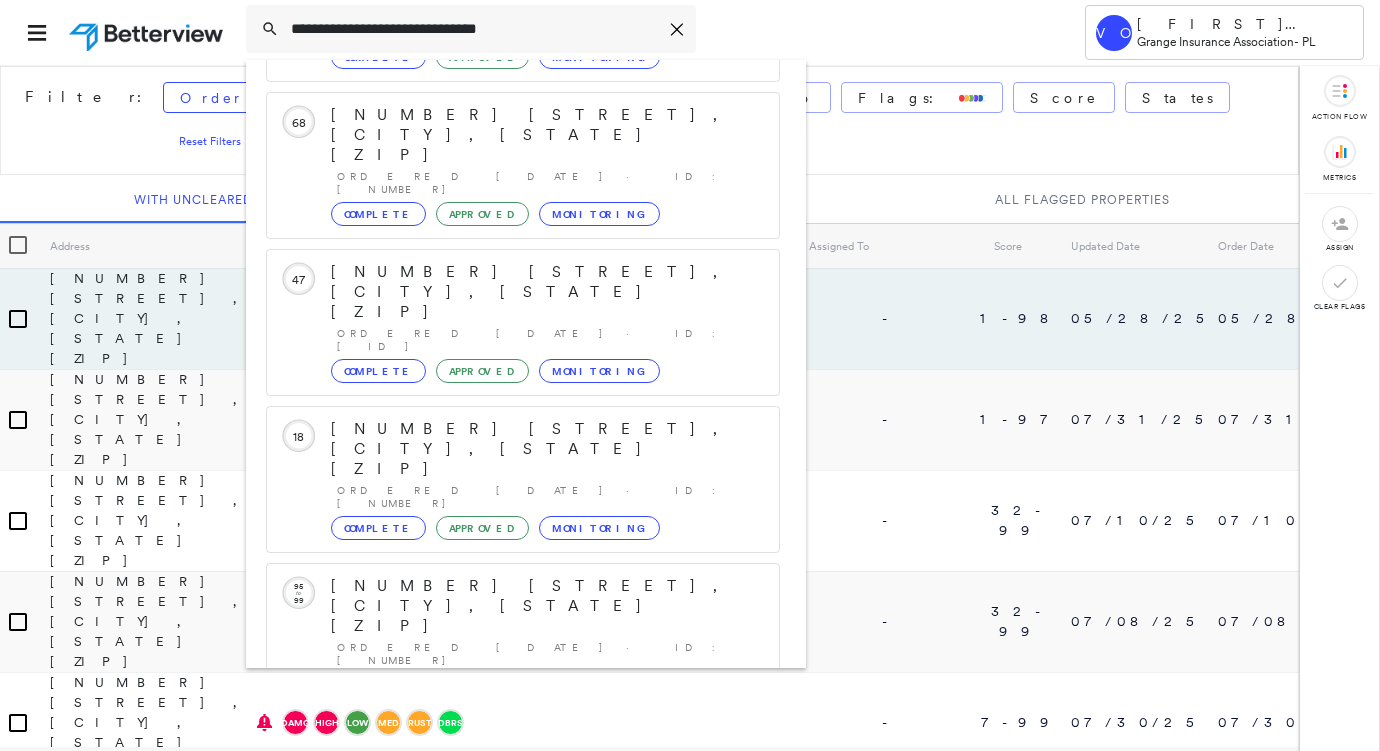 type on "**********" 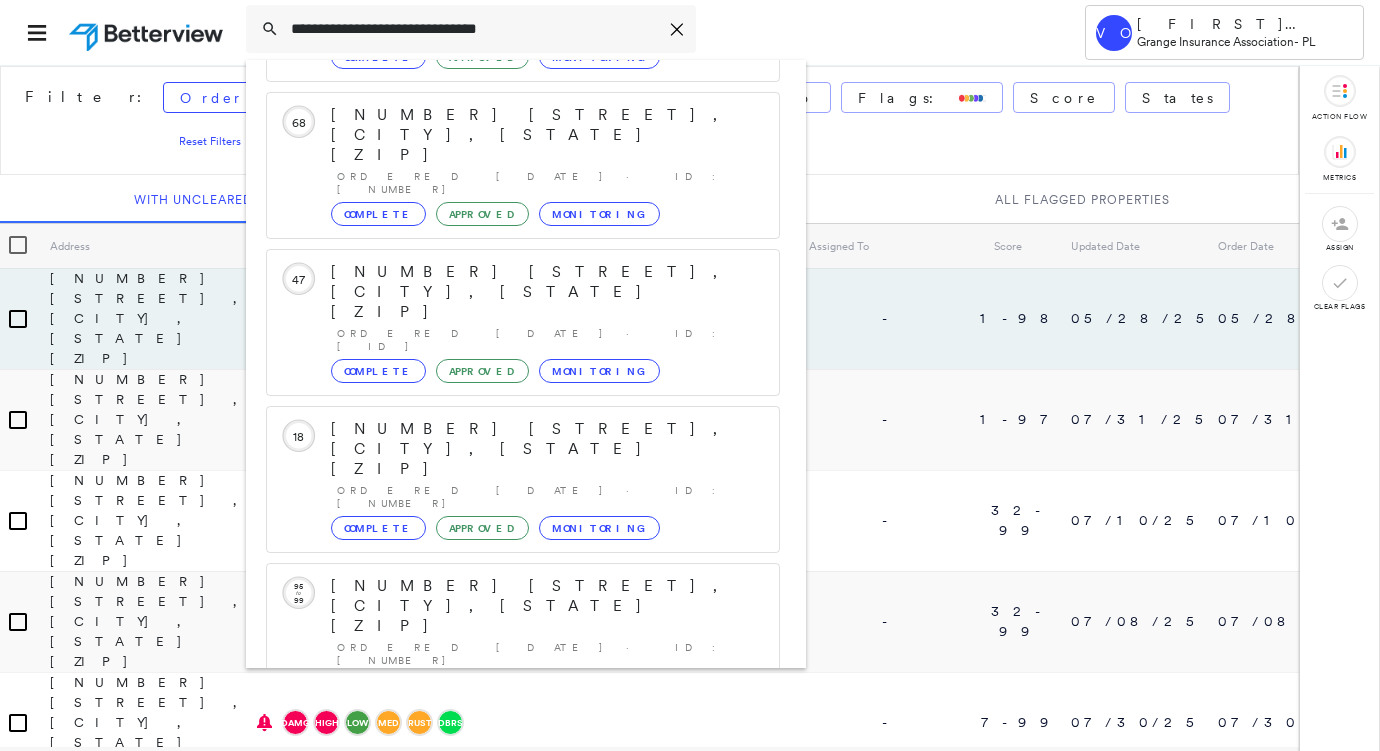 click on "[NUMBER] [STREET], [CITY], [STATE] [ZIP]" at bounding box center (501, 898) 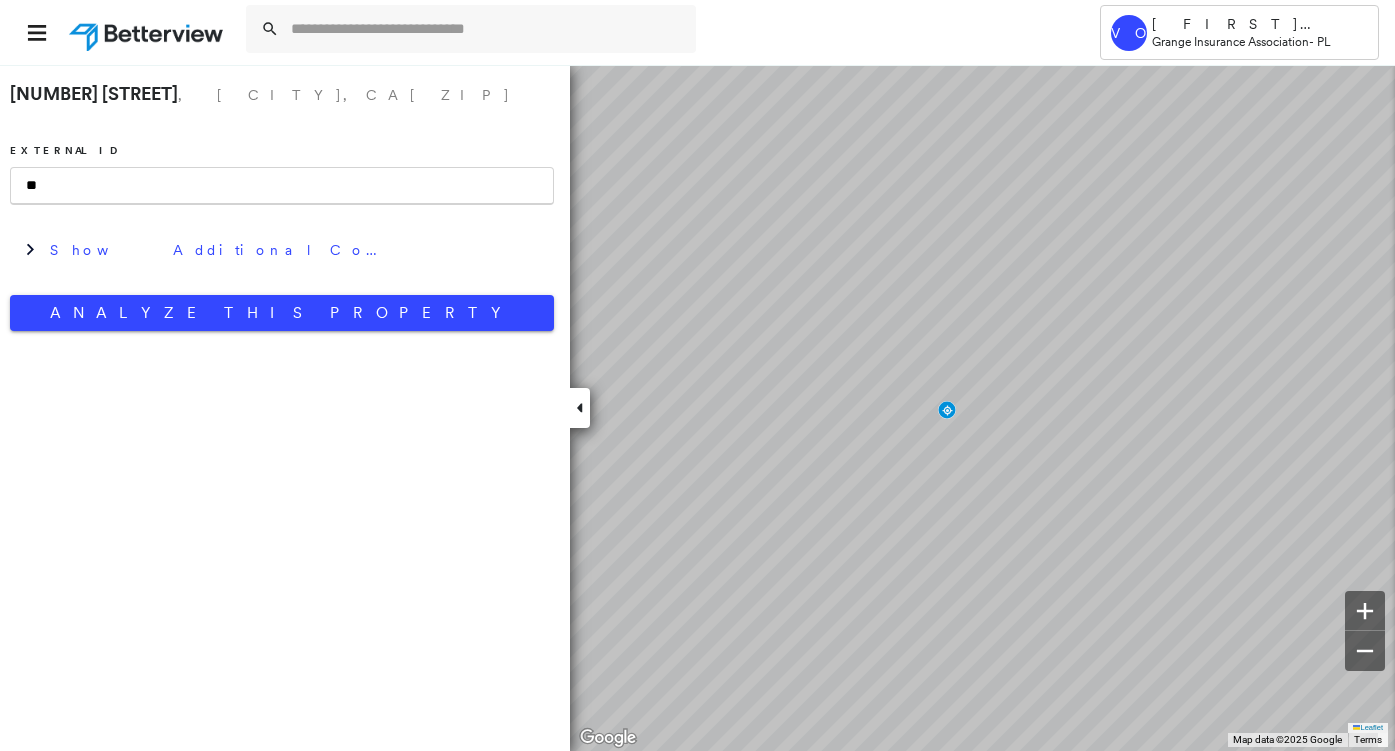 type on "*" 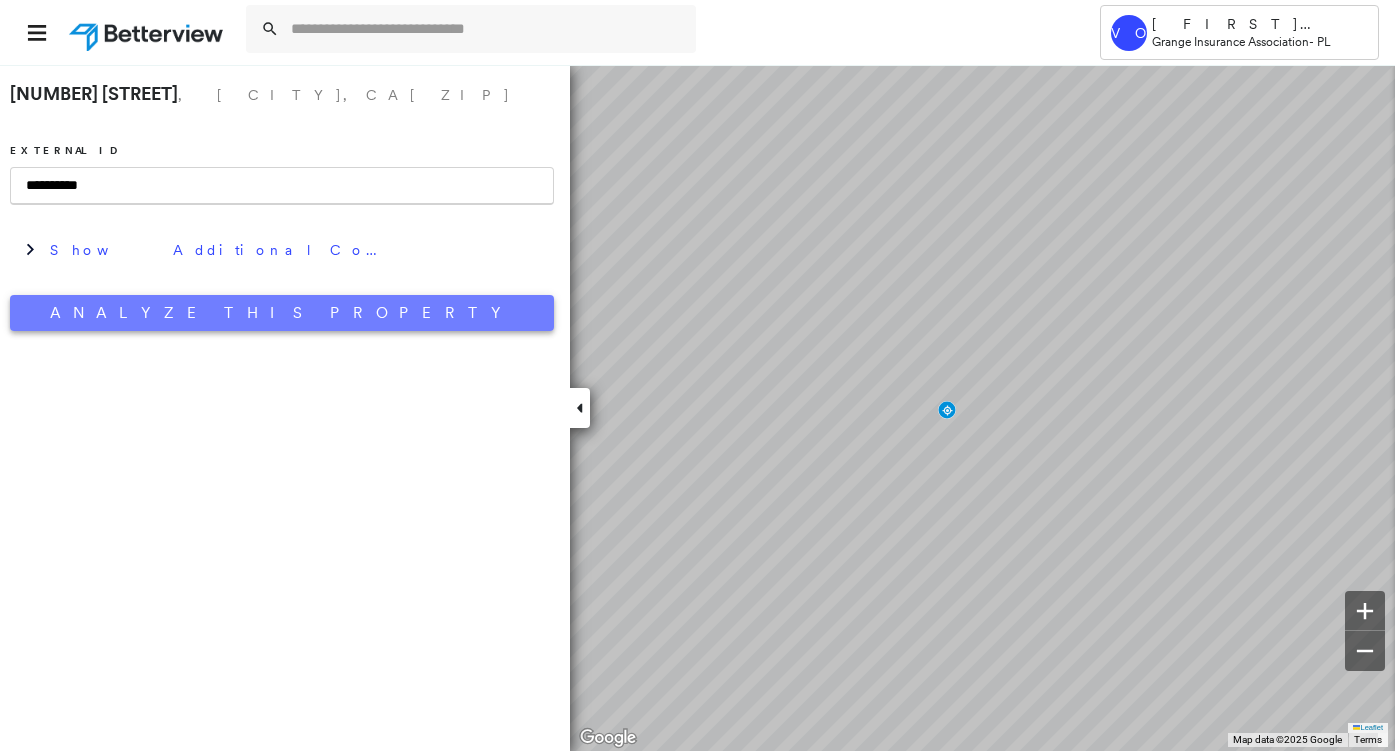 type on "**********" 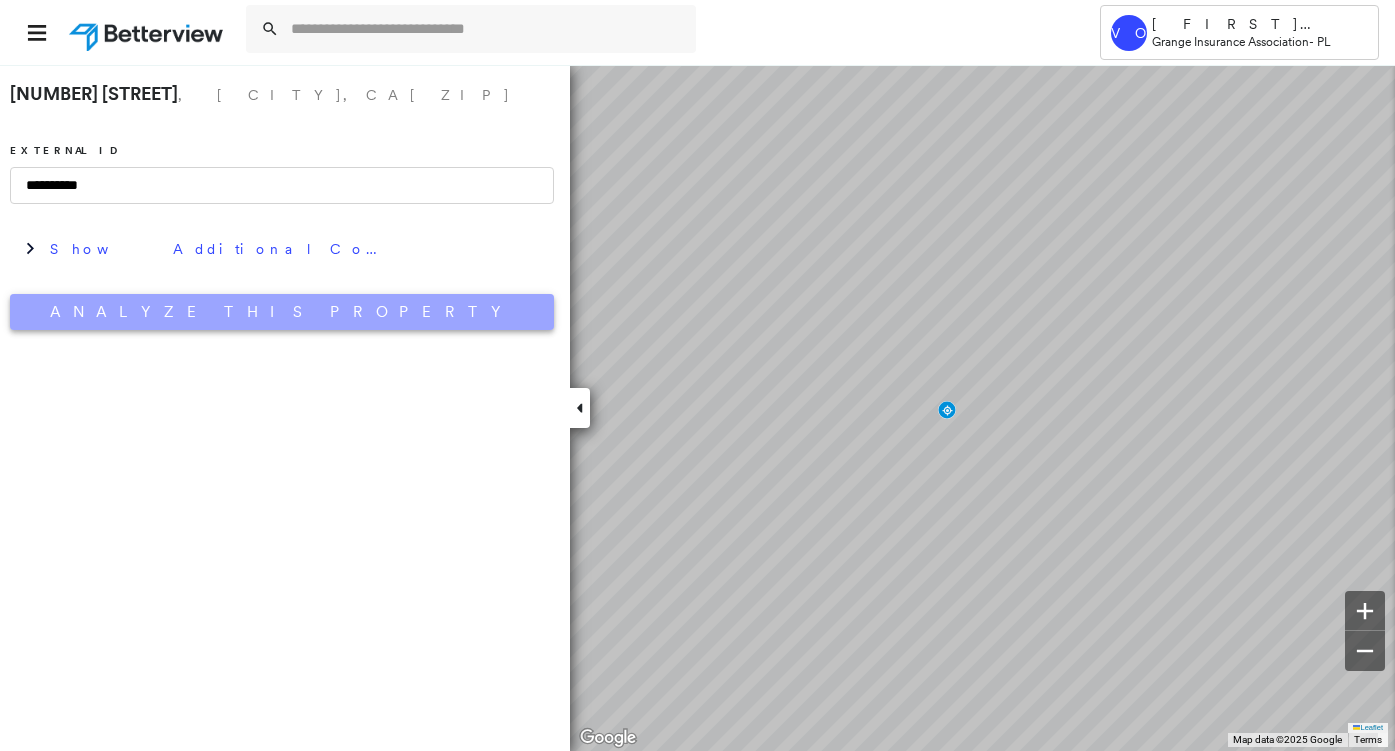 click on "Analyze This Property" at bounding box center (282, 312) 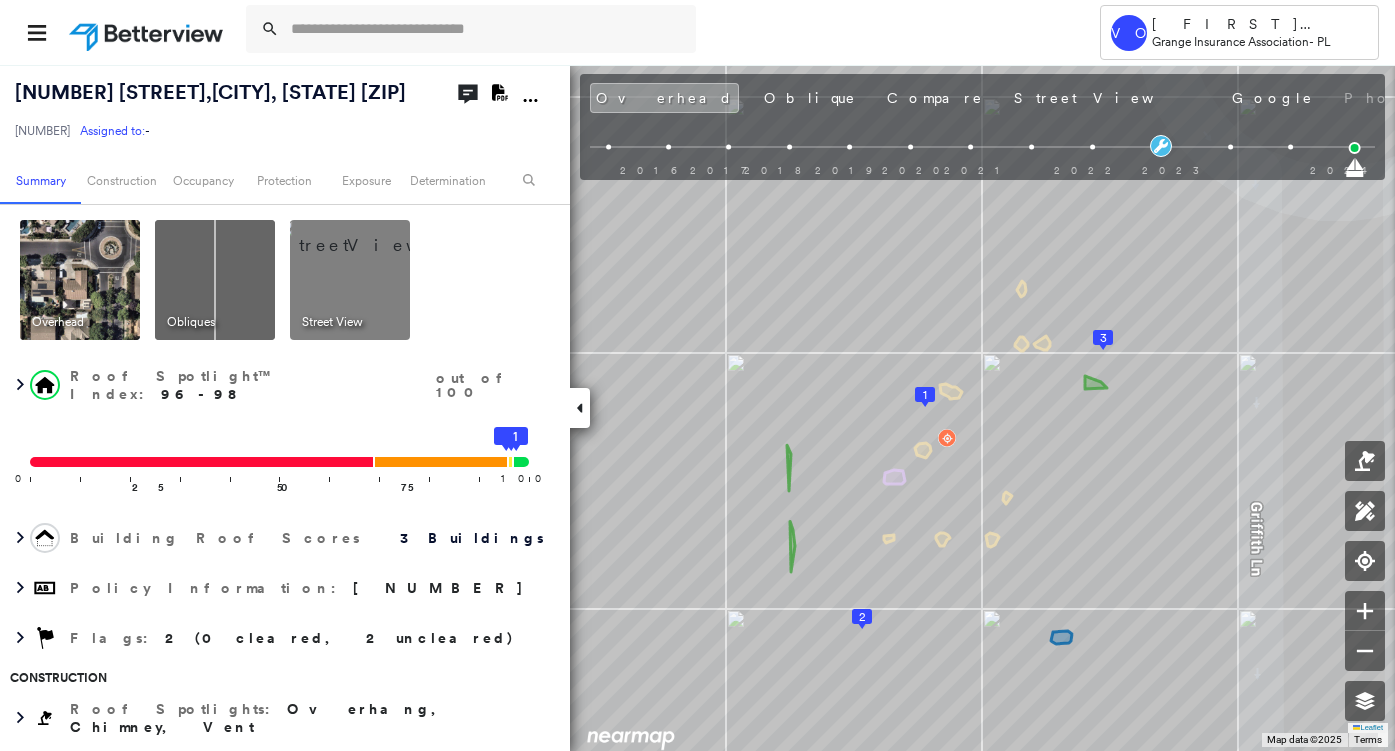 click on "Download PDF Report" 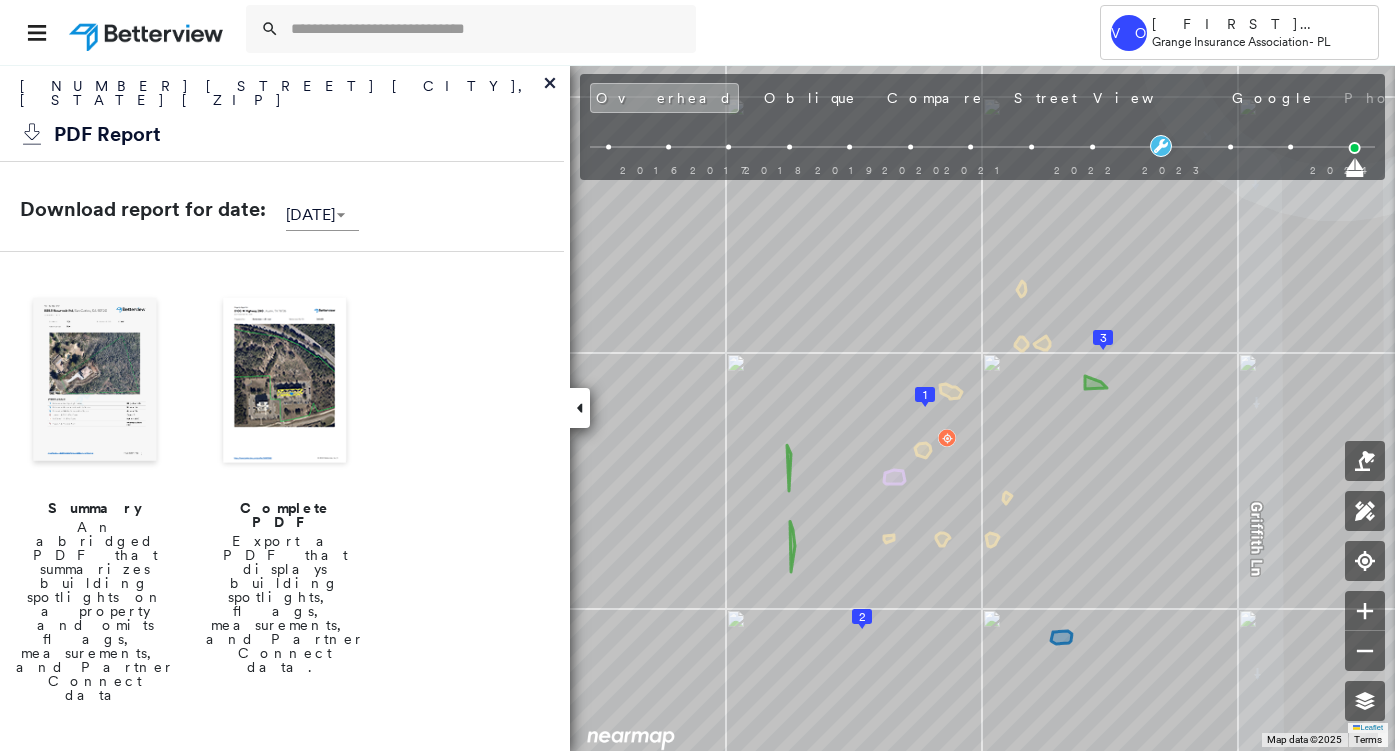 click at bounding box center (95, 382) 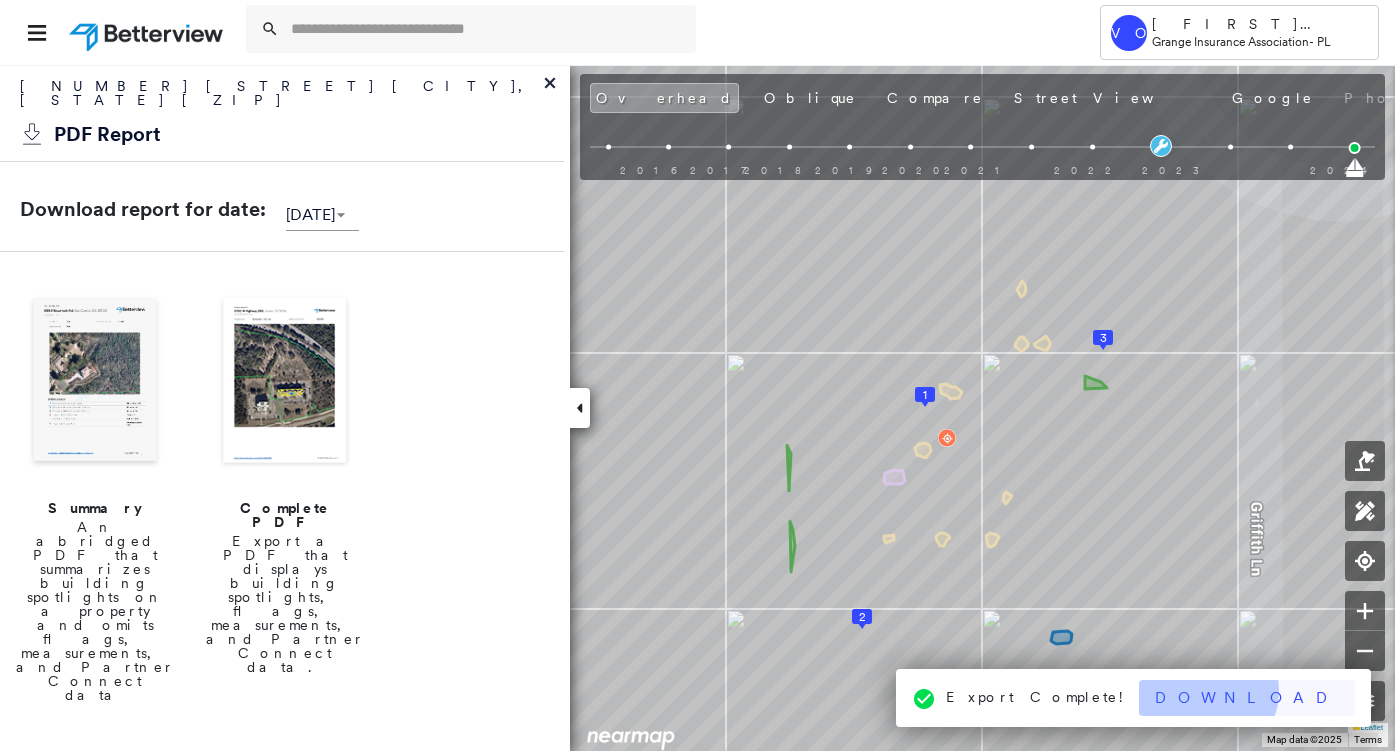 click on "Download" at bounding box center [1247, 698] 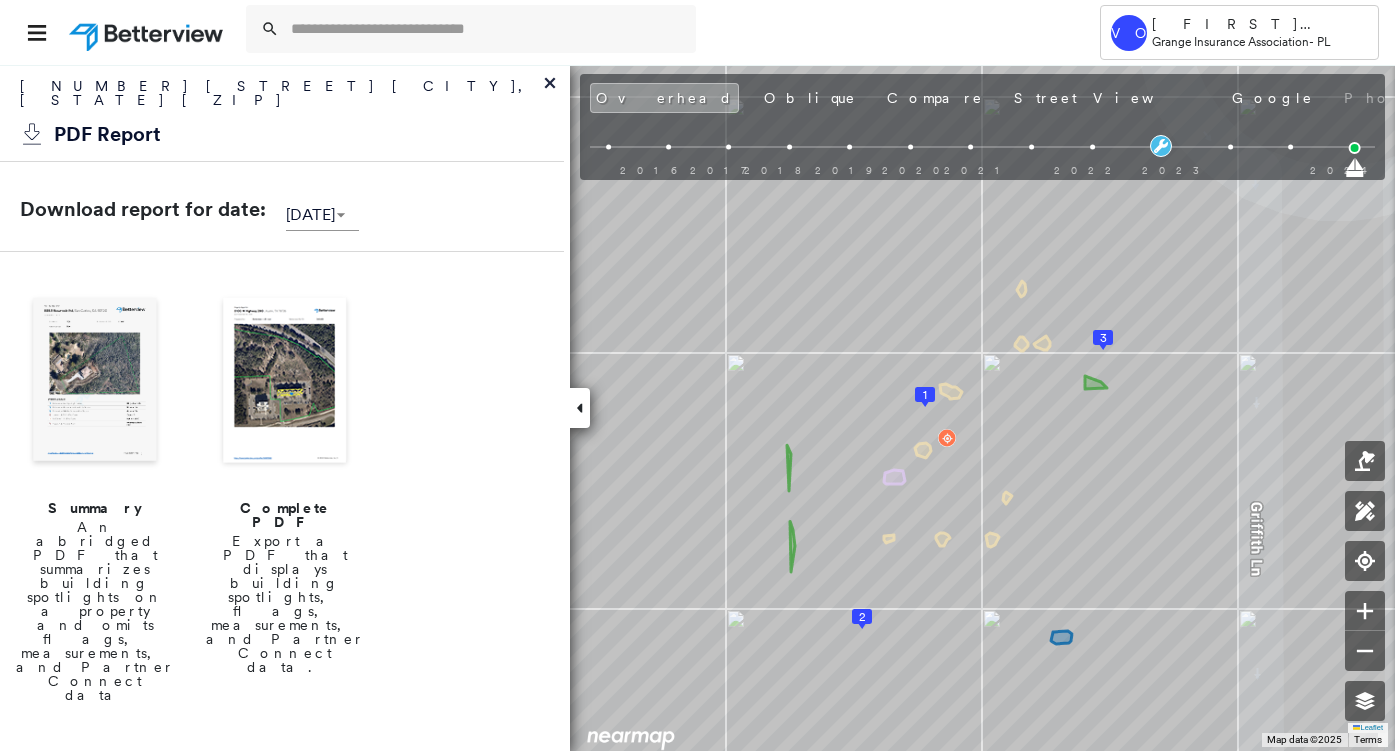 click 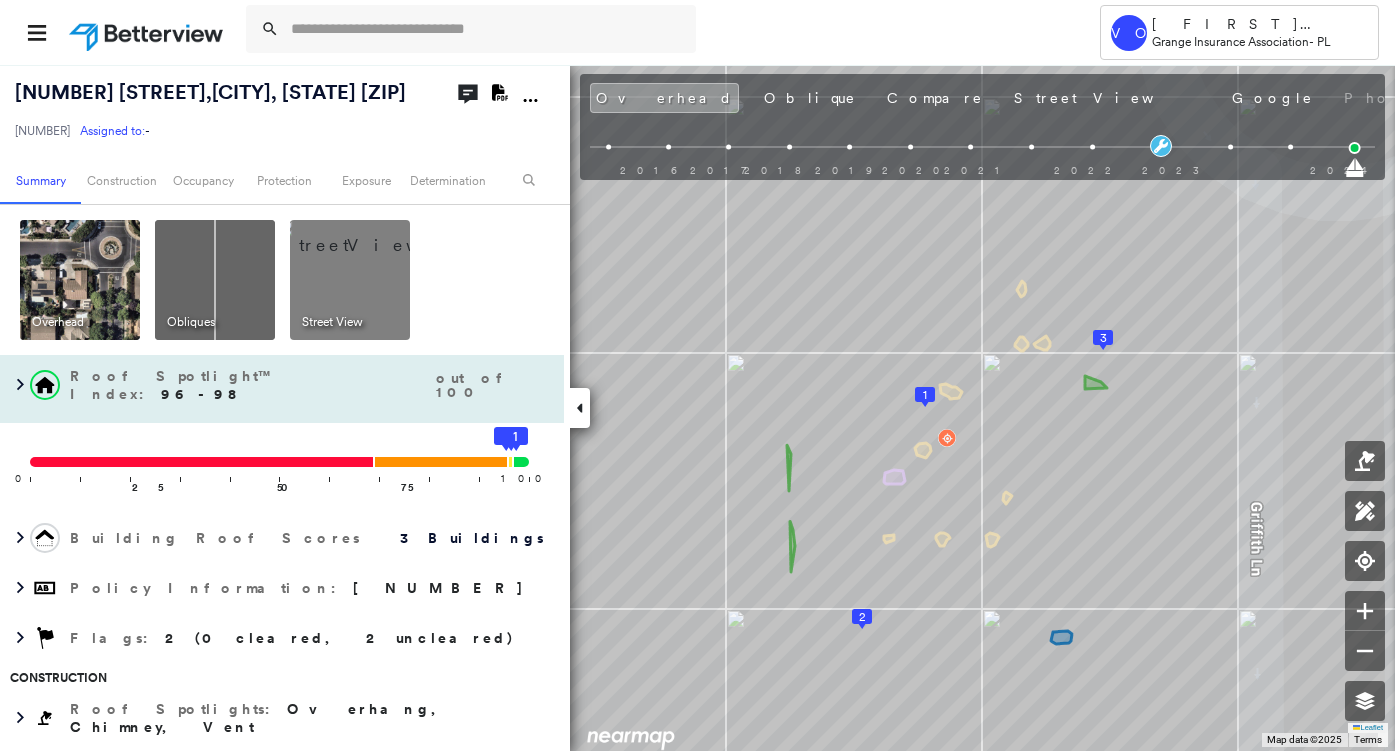 drag, startPoint x: 584, startPoint y: 414, endPoint x: 527, endPoint y: 422, distance: 57.558666 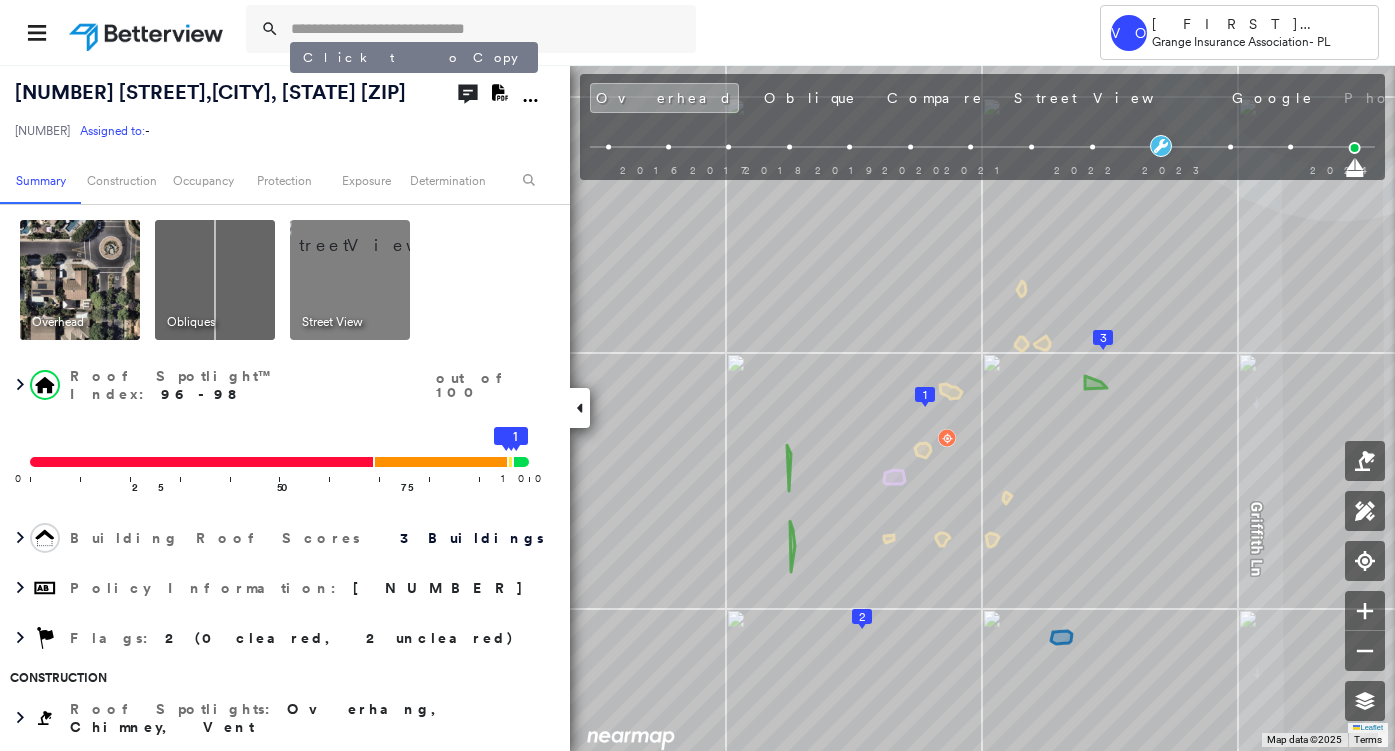 click on "[NUMBER] [STREET] , [CITY], [STATE] [ZIP]" at bounding box center [210, 92] 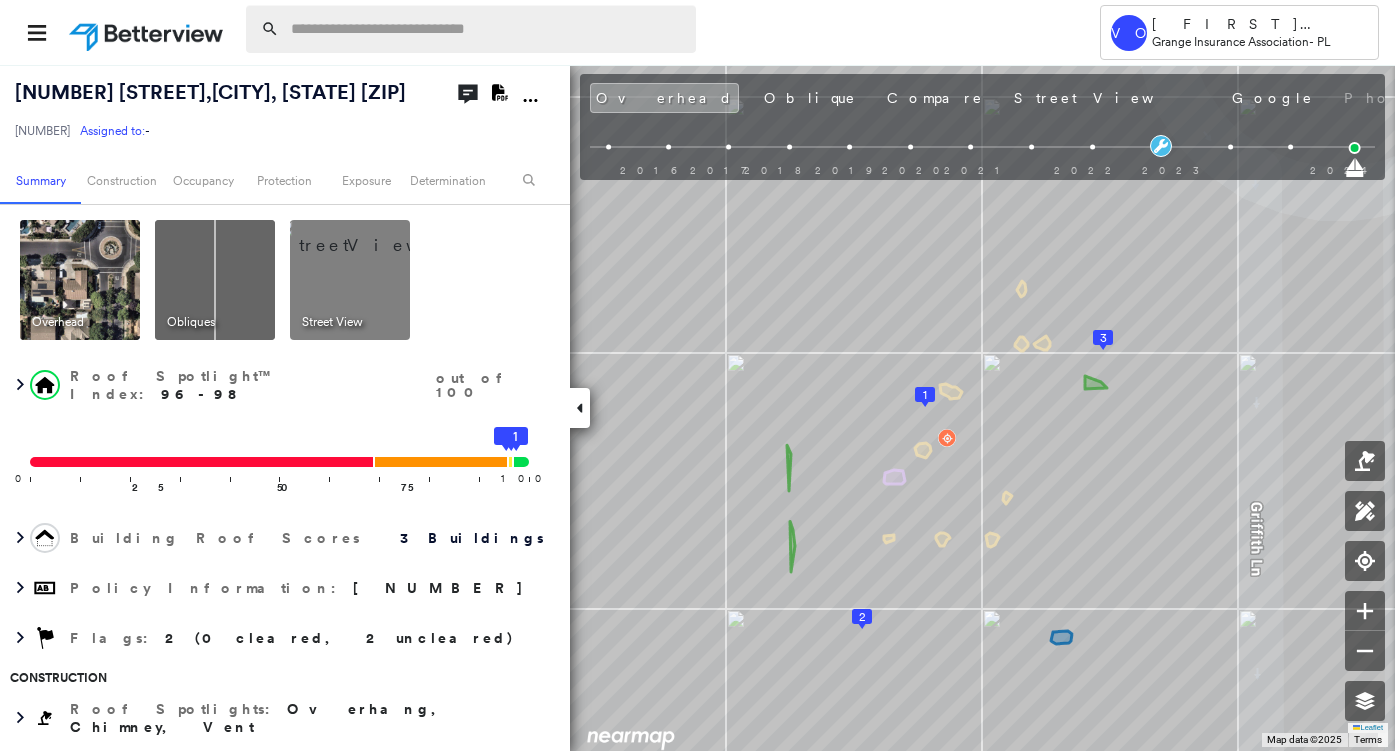 click at bounding box center [487, 29] 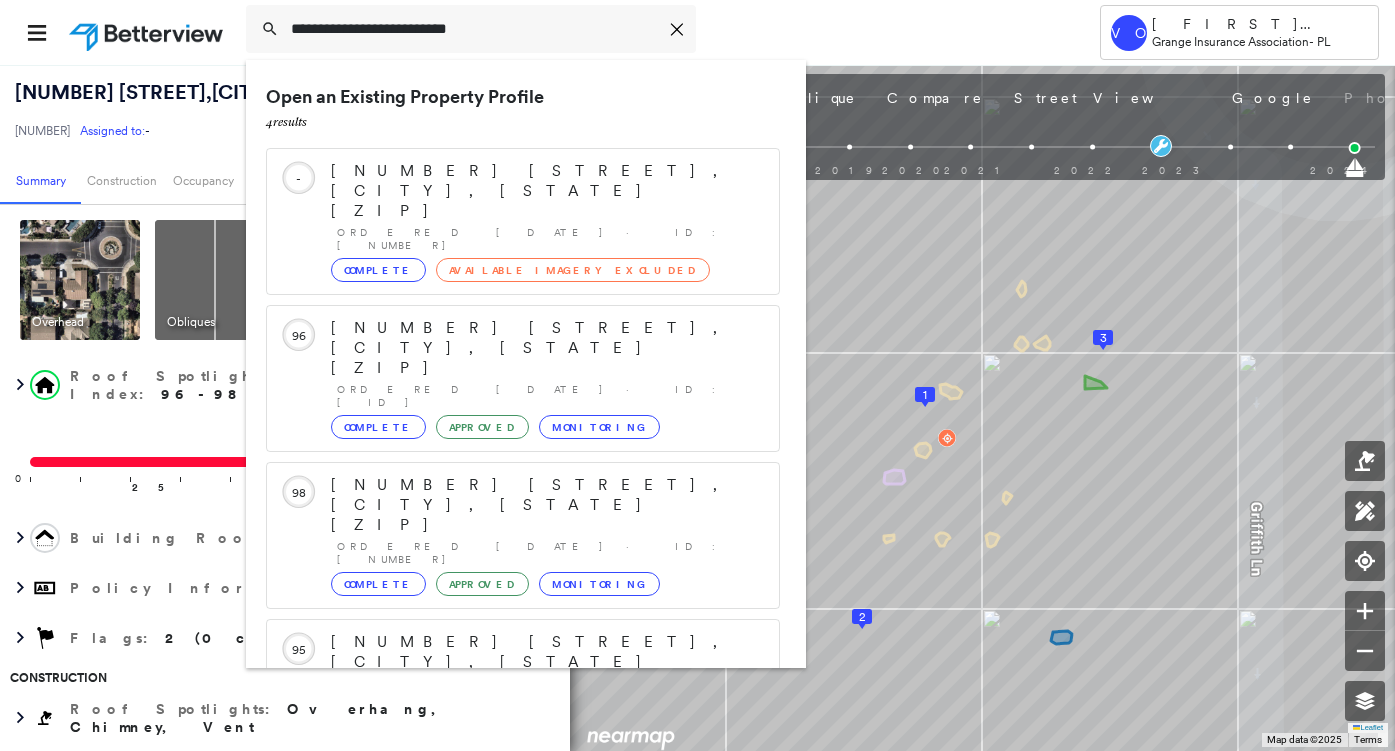 scroll, scrollTop: 57, scrollLeft: 0, axis: vertical 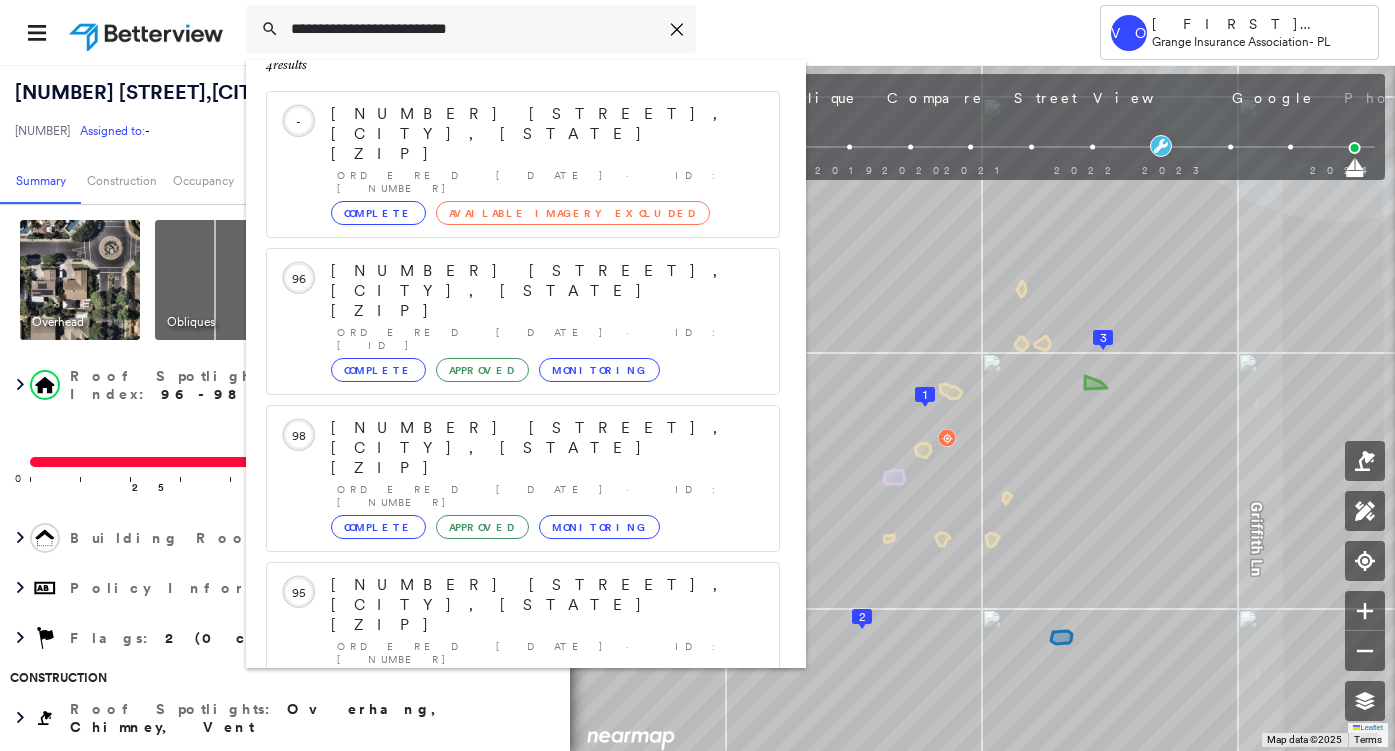 type on "**********" 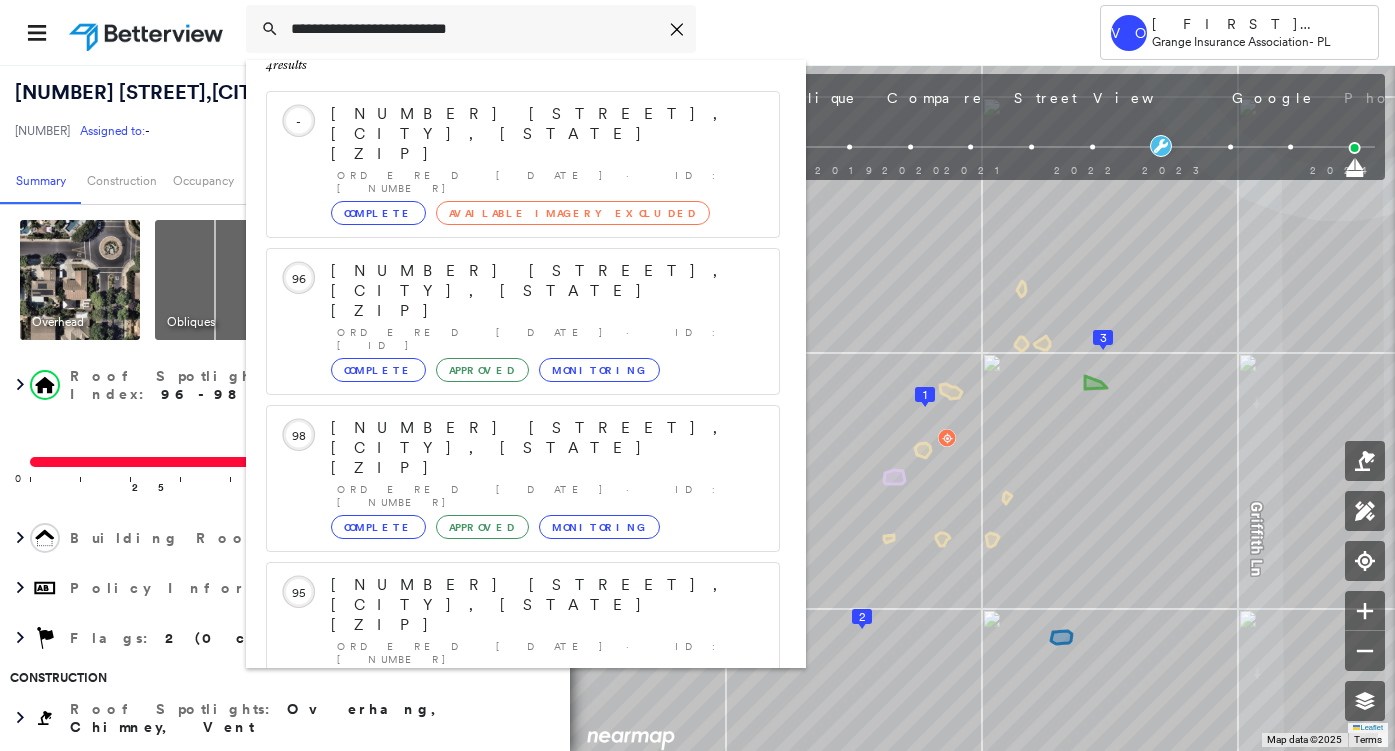 click on "[NUMBER] [STREET], [CITY], [STATE] [ZIP]" at bounding box center (501, 845) 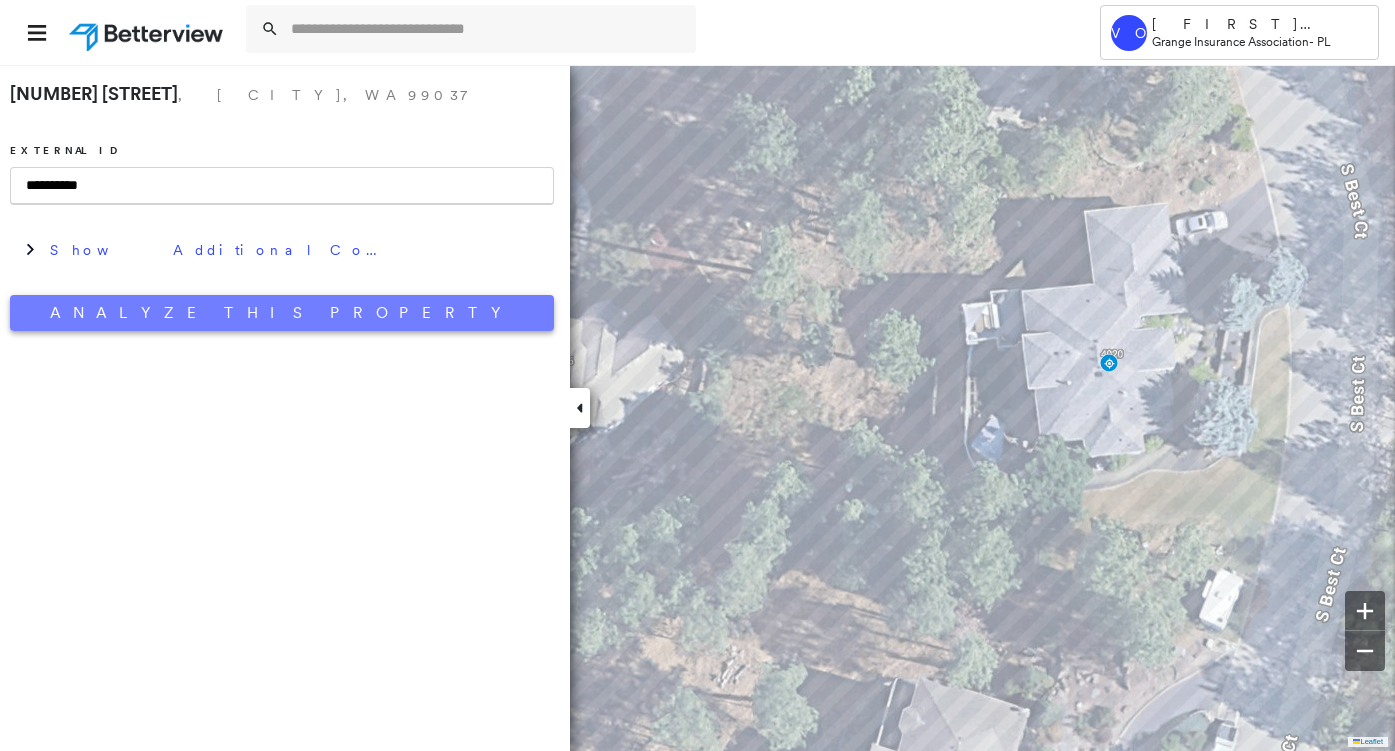 type on "**********" 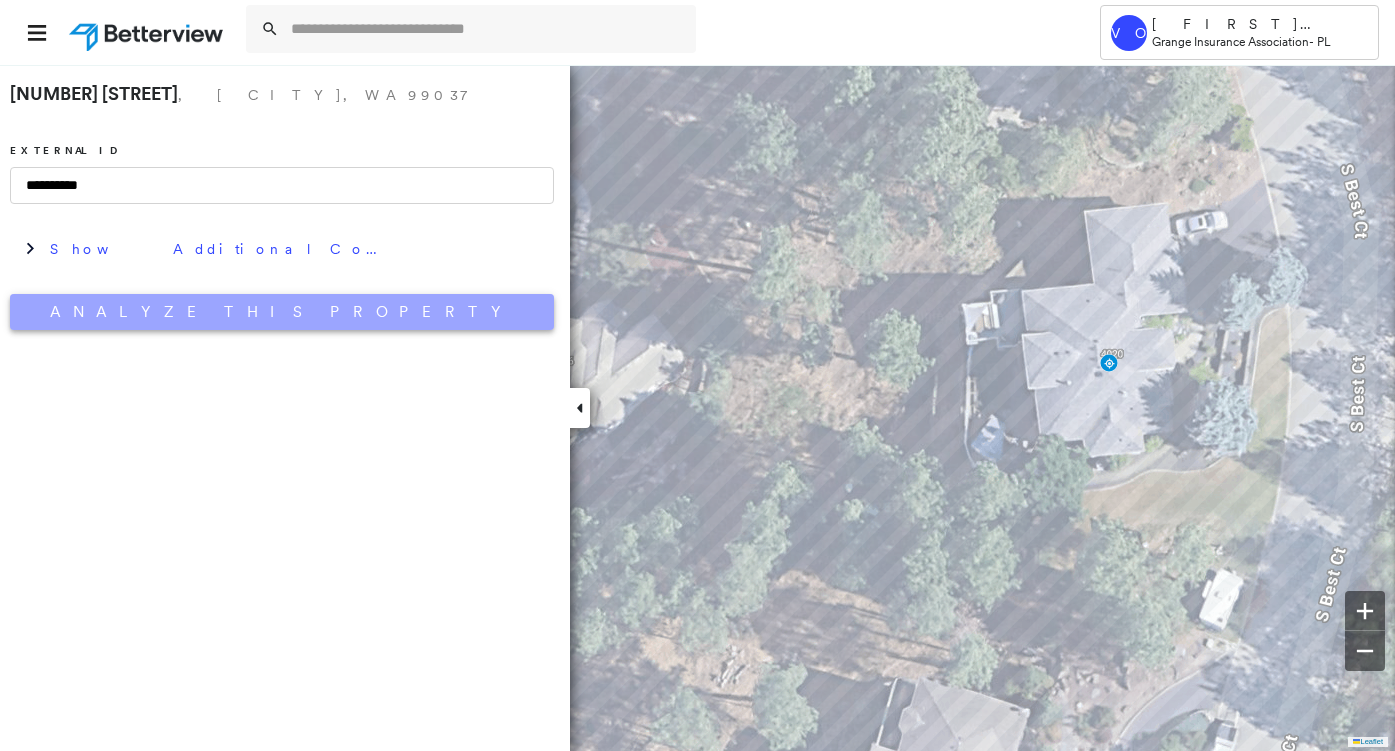 click on "Analyze This Property" at bounding box center (282, 312) 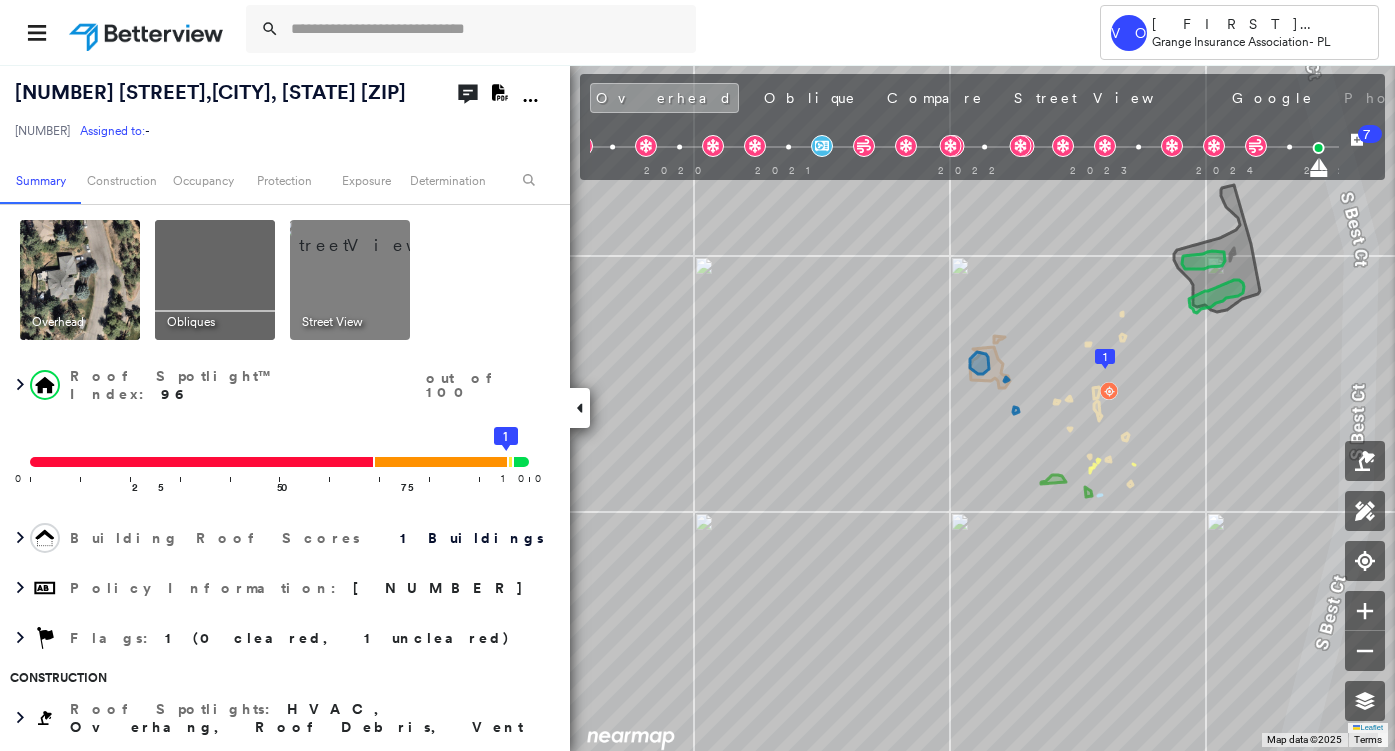 click 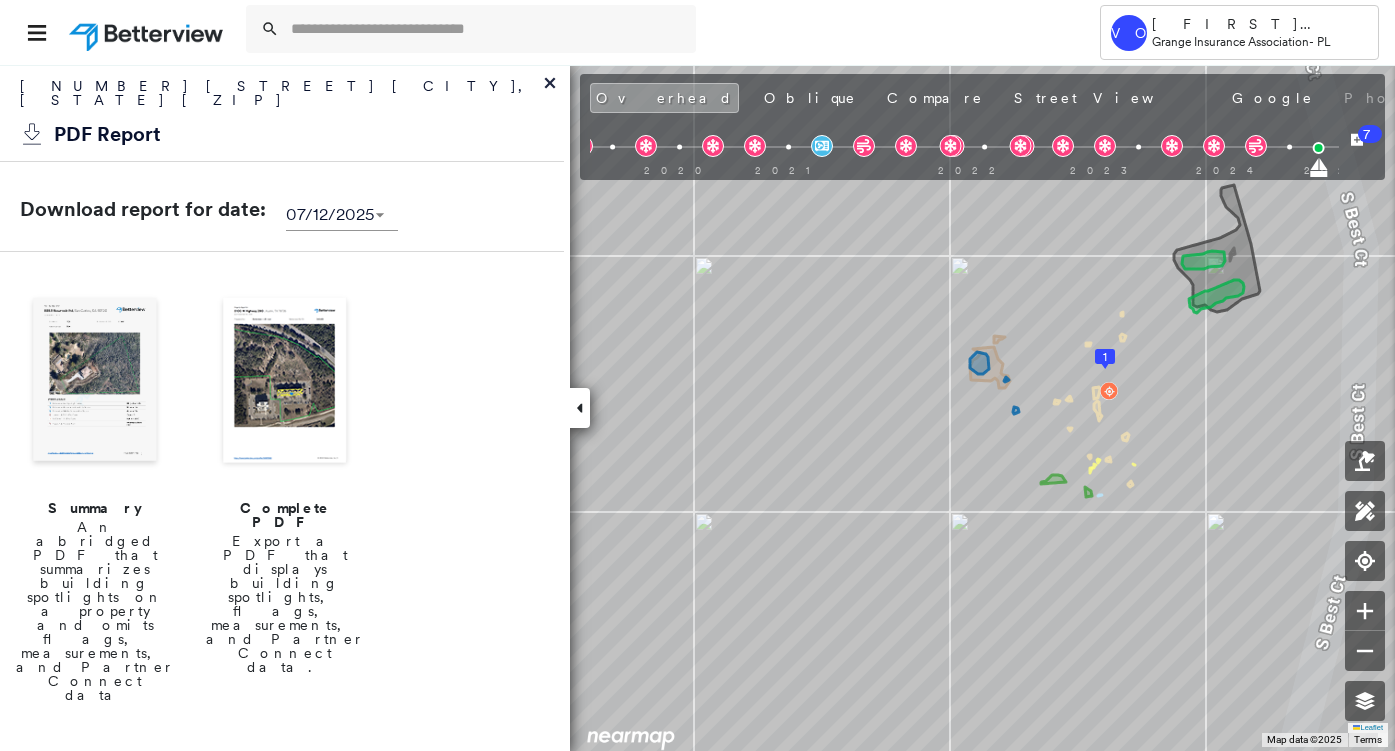 click at bounding box center [95, 382] 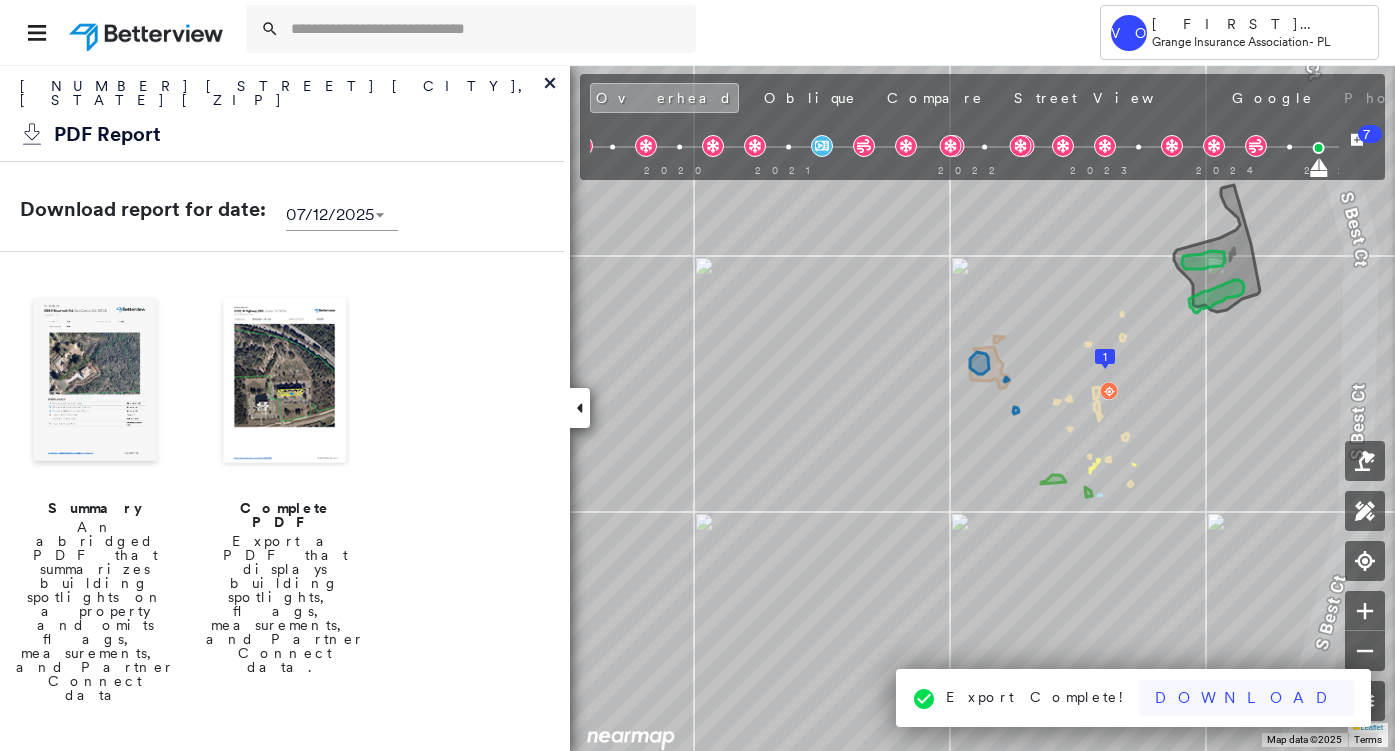click on "Download" at bounding box center (1247, 698) 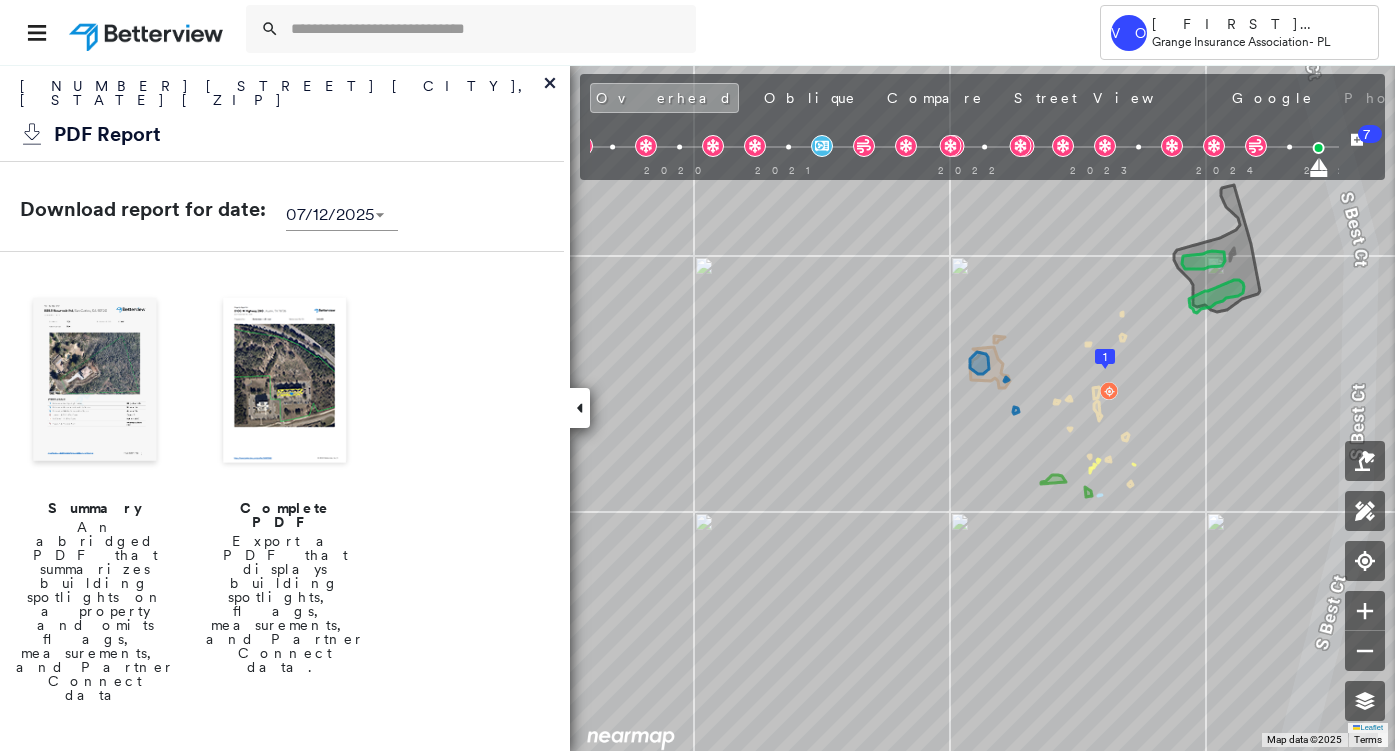 click 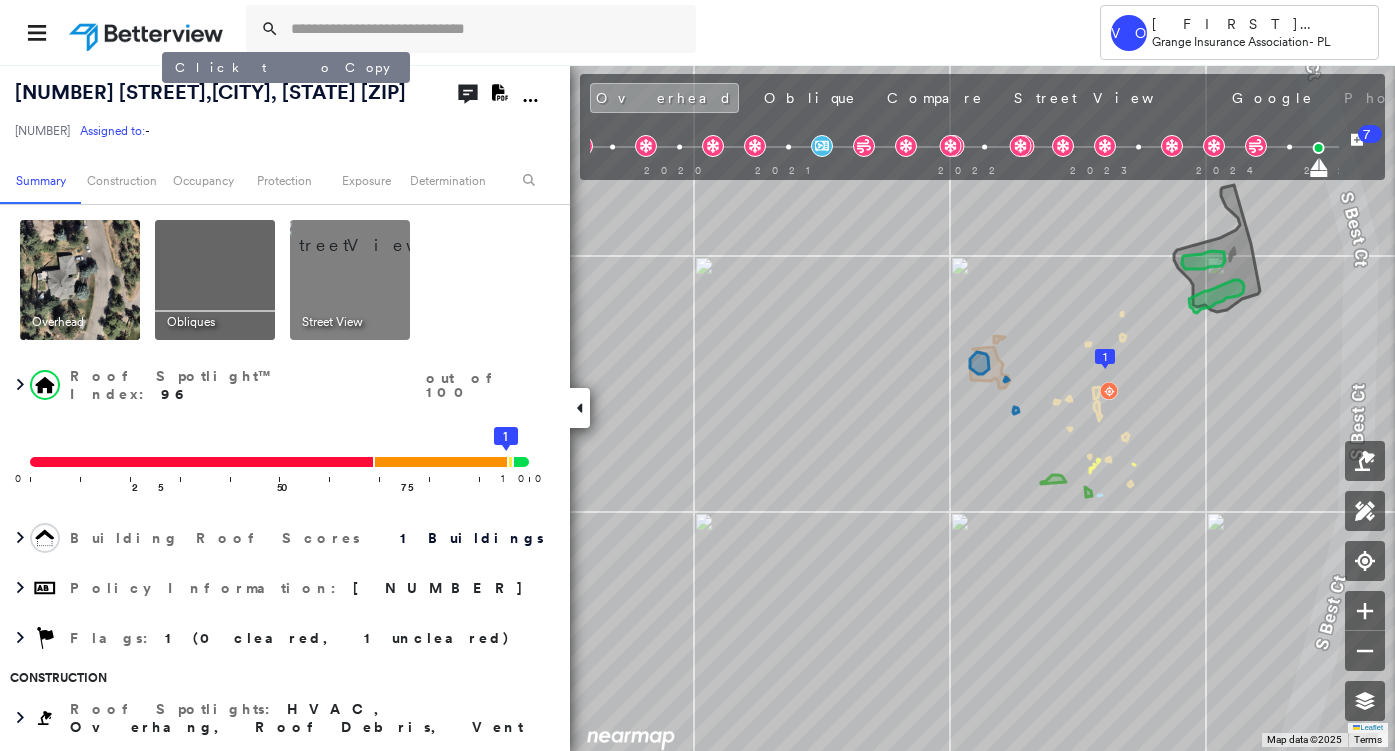 click on "[NUMBER] [STREET] , [CITY], [STATE] [ZIP]" at bounding box center [210, 92] 